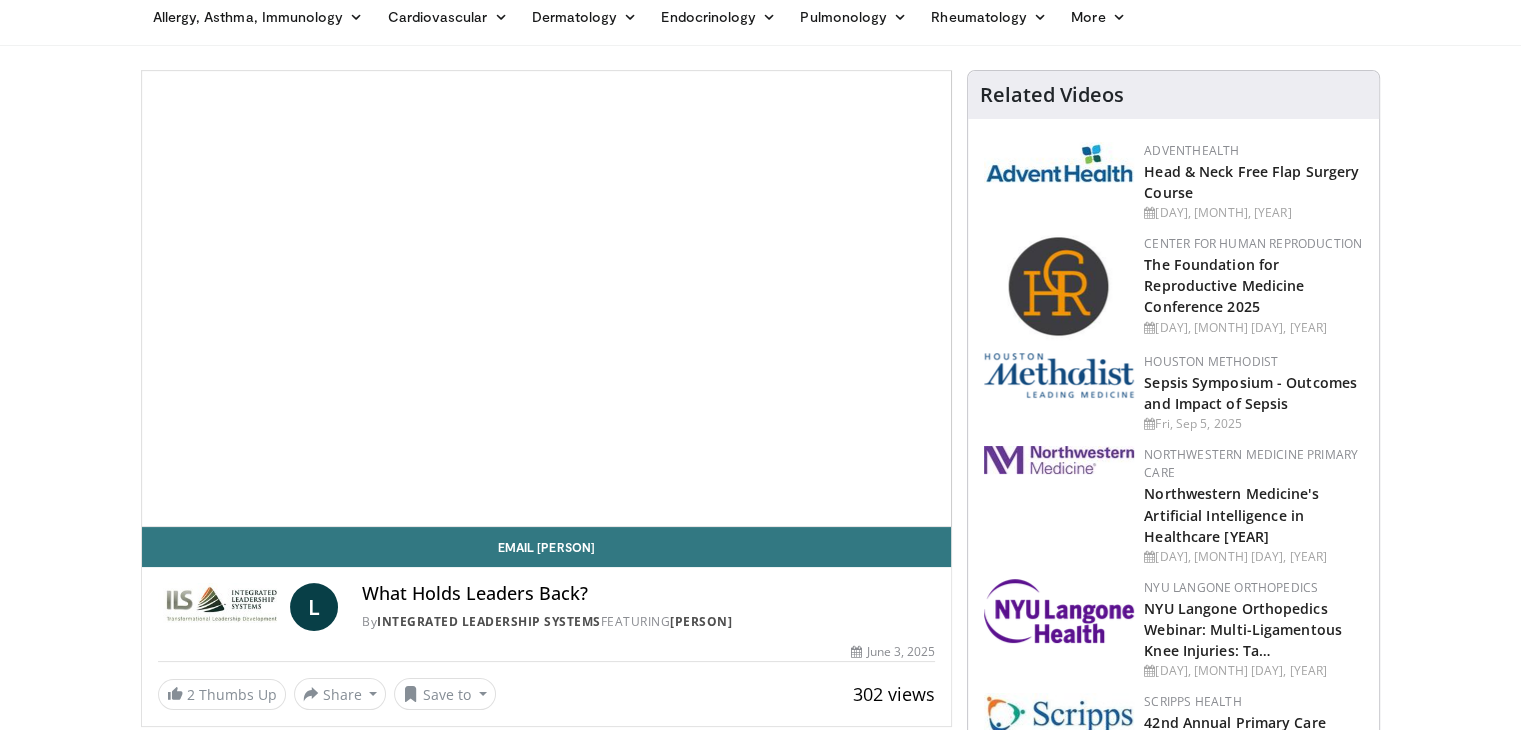 scroll, scrollTop: 84, scrollLeft: 0, axis: vertical 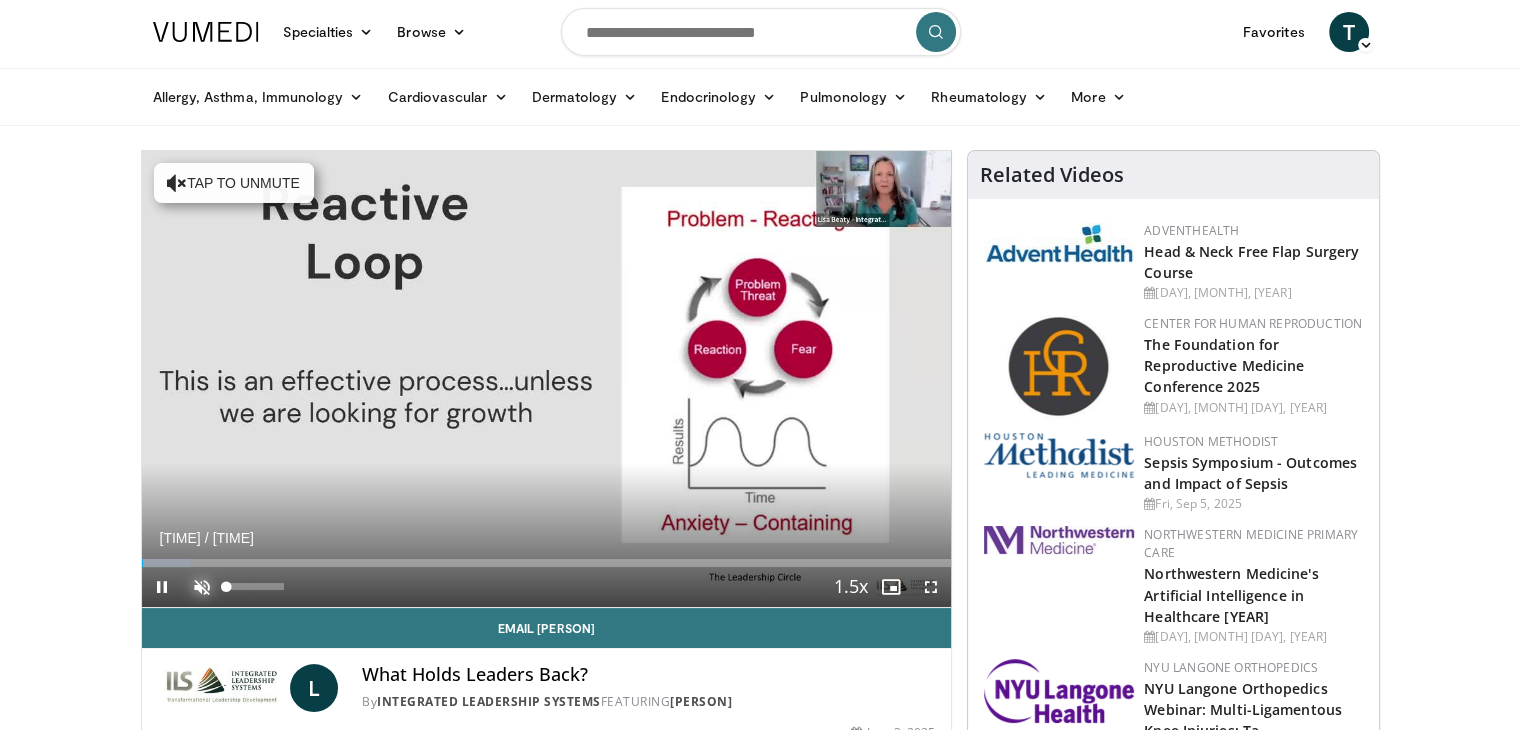 click at bounding box center (202, 587) 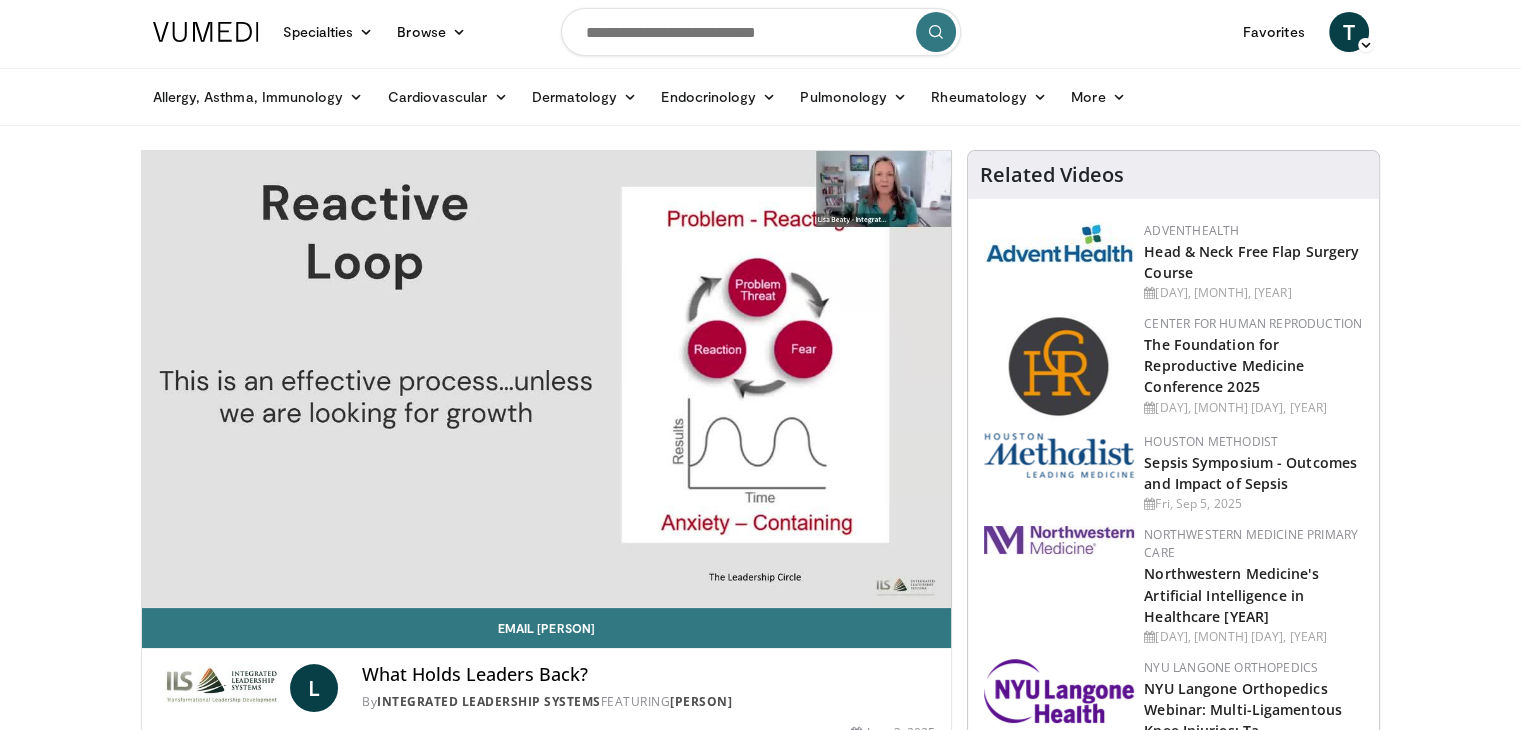 type 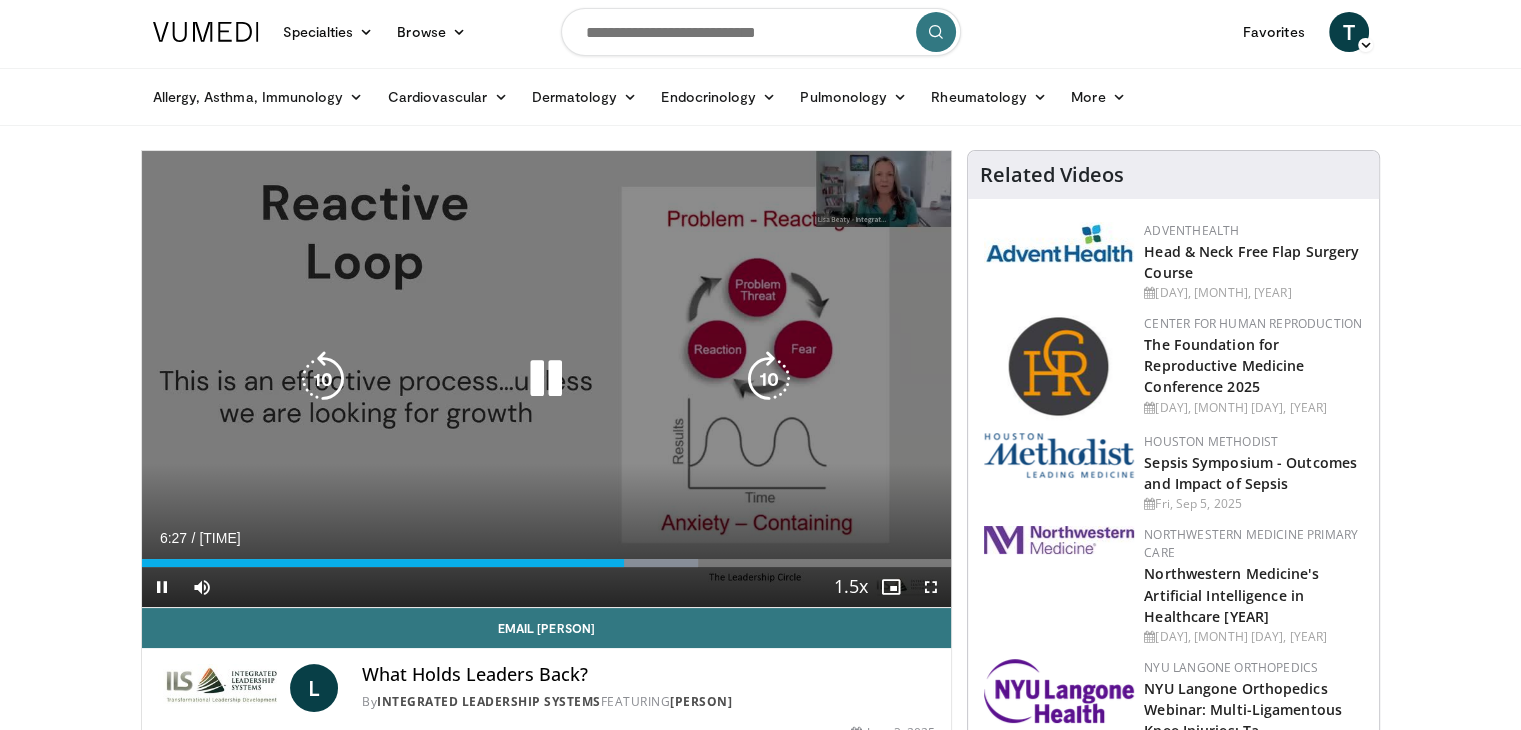 click at bounding box center [769, 379] 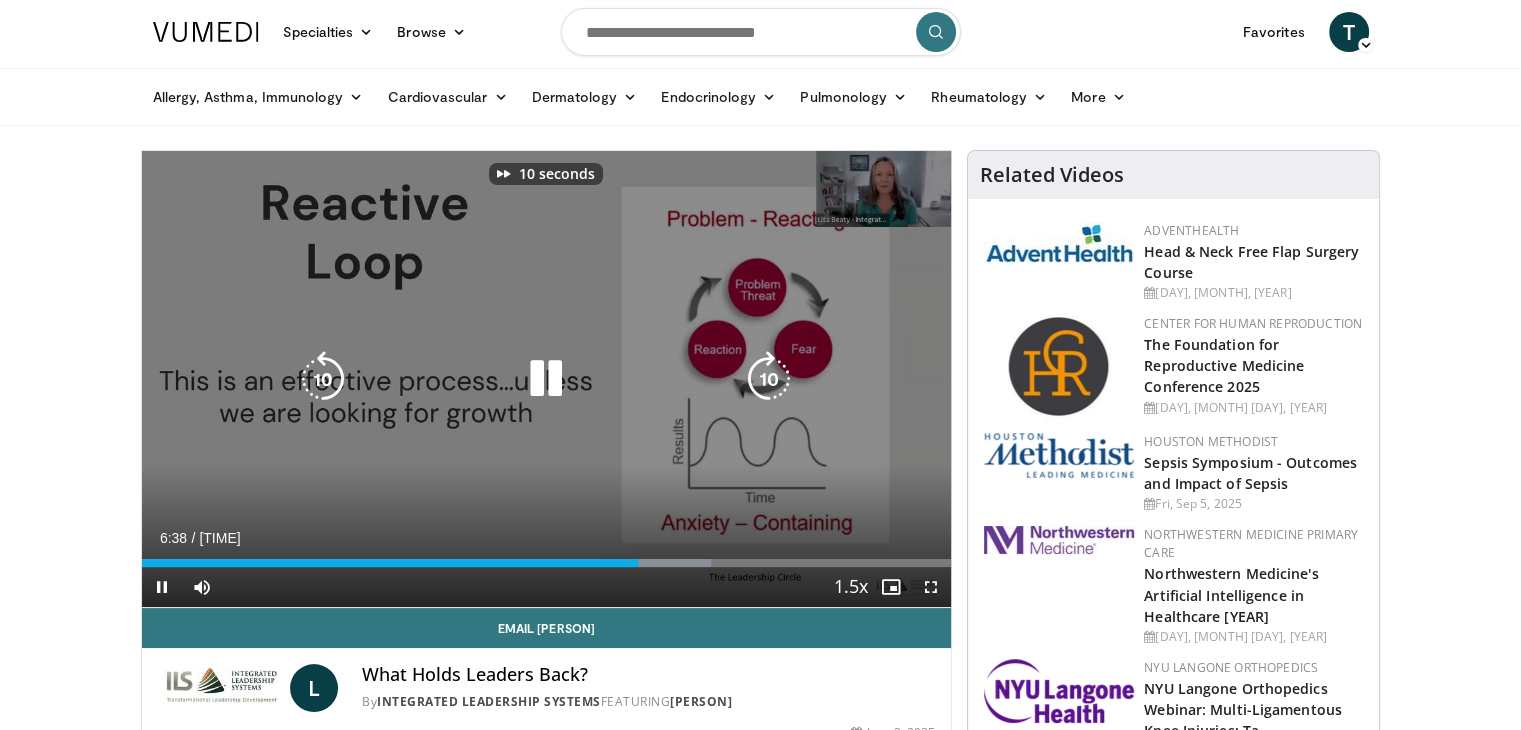 click at bounding box center (769, 379) 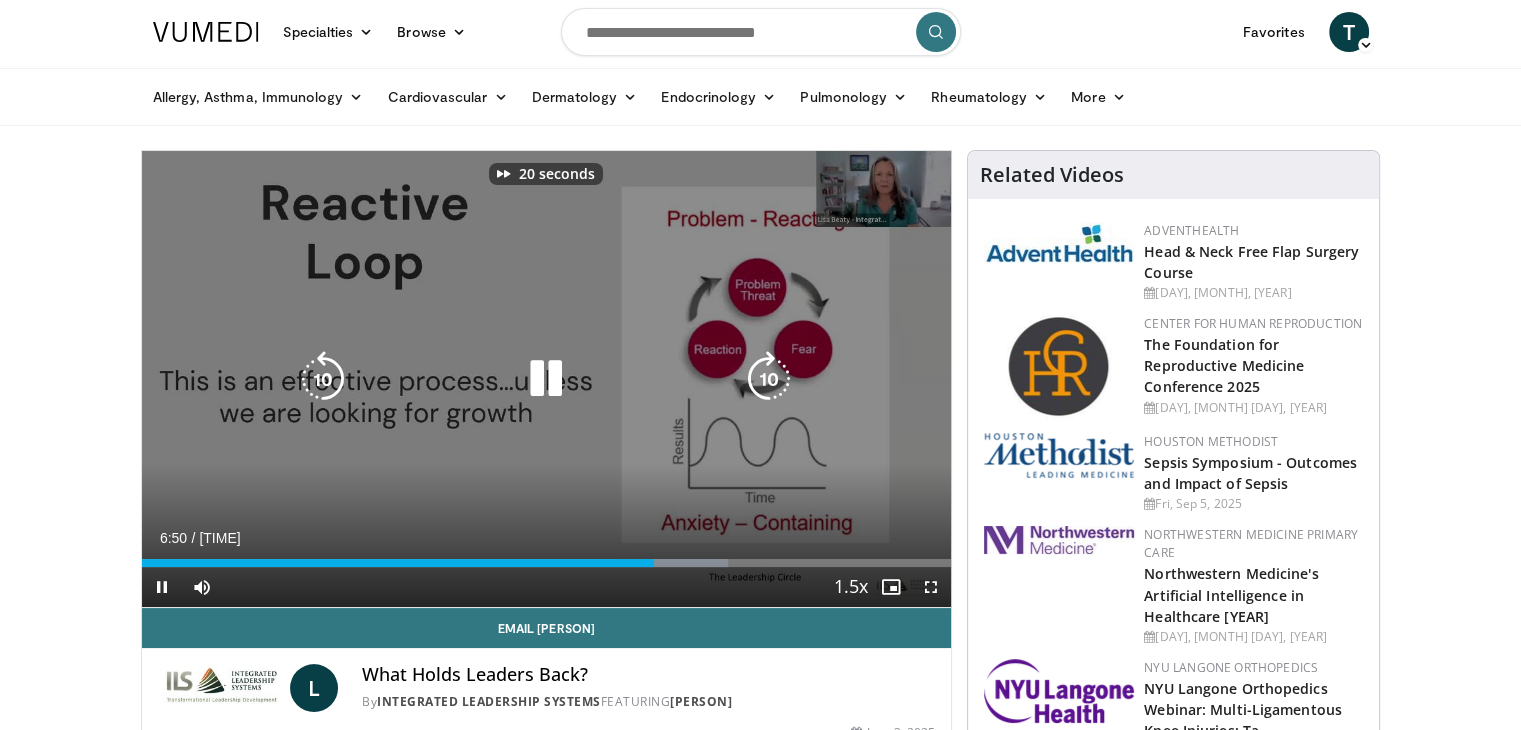 click at bounding box center (769, 379) 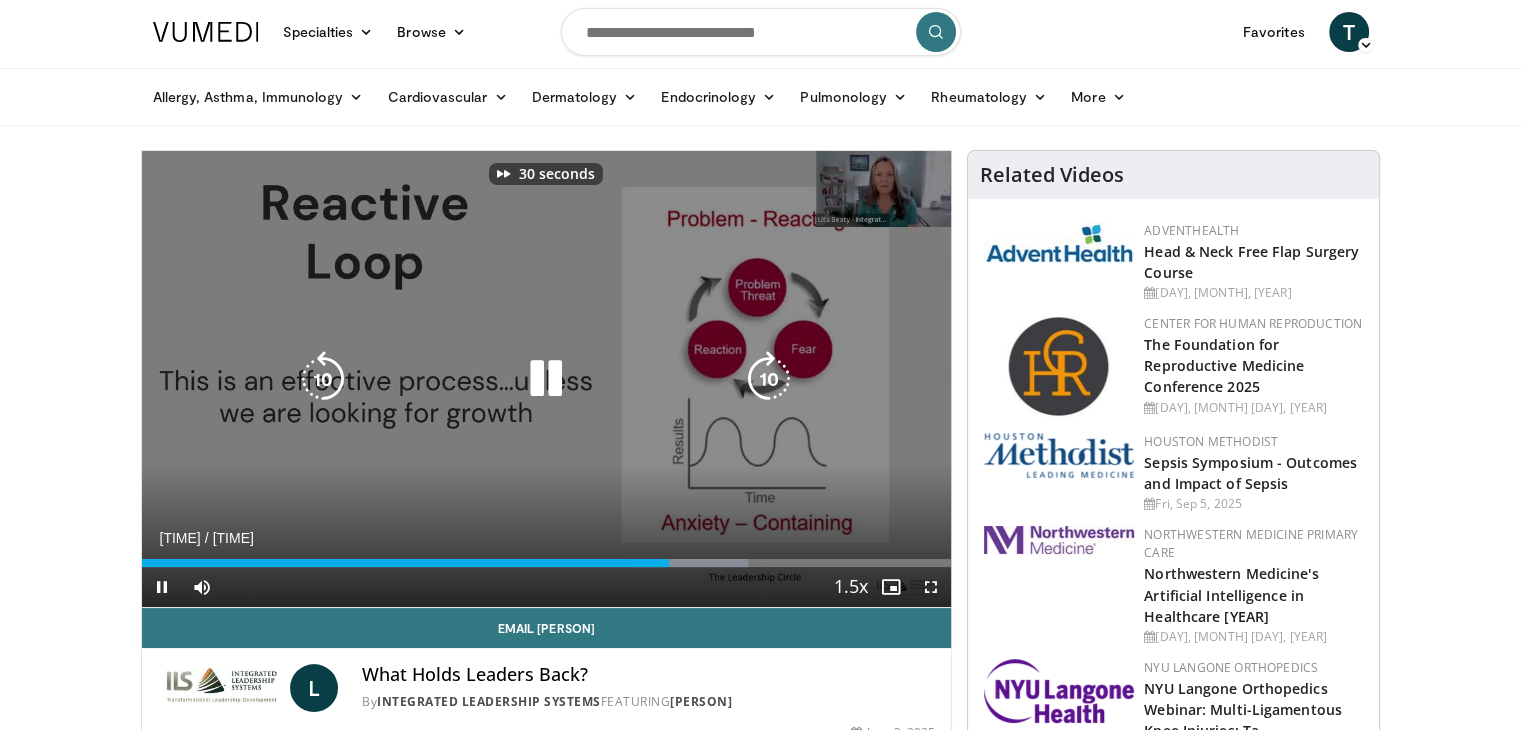 click at bounding box center (769, 379) 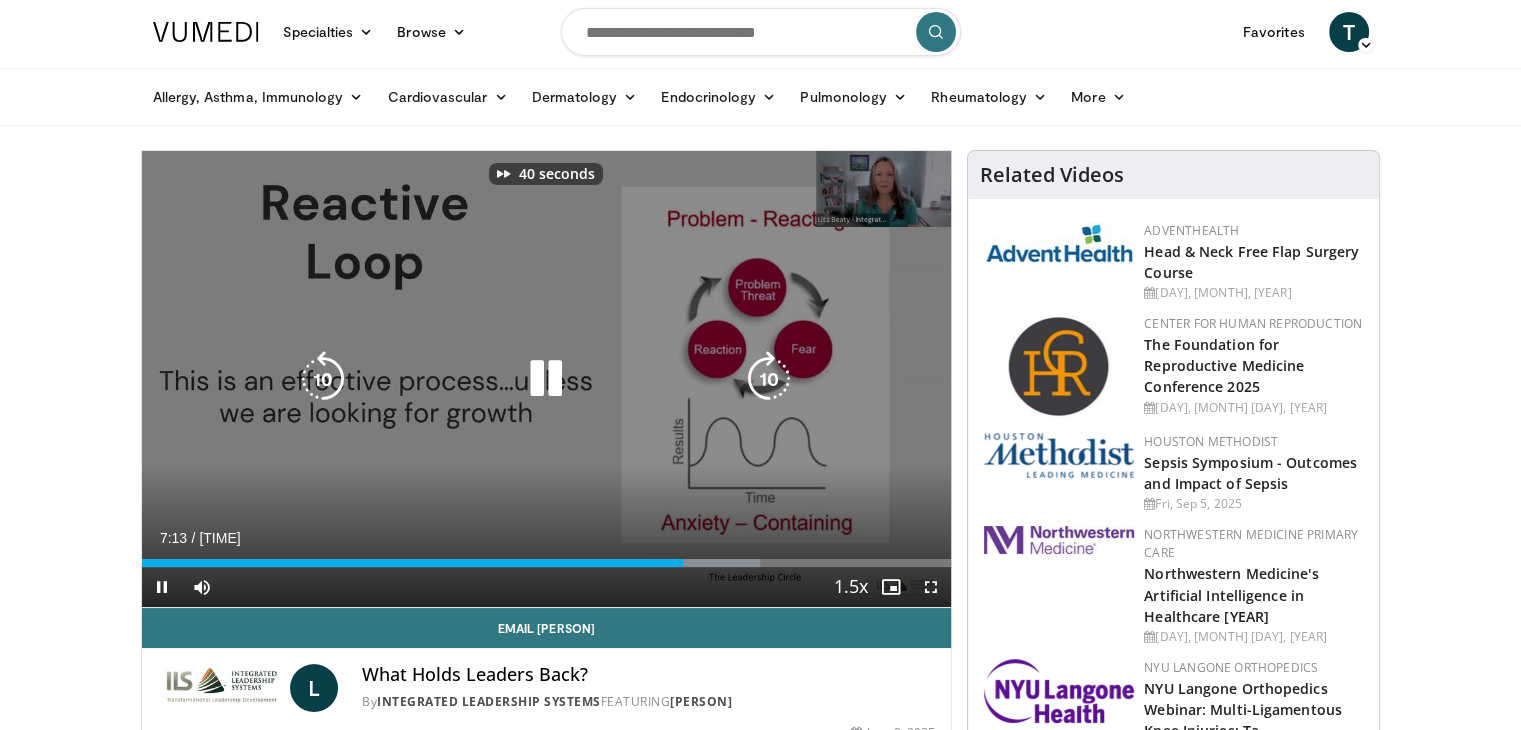 click at bounding box center (769, 379) 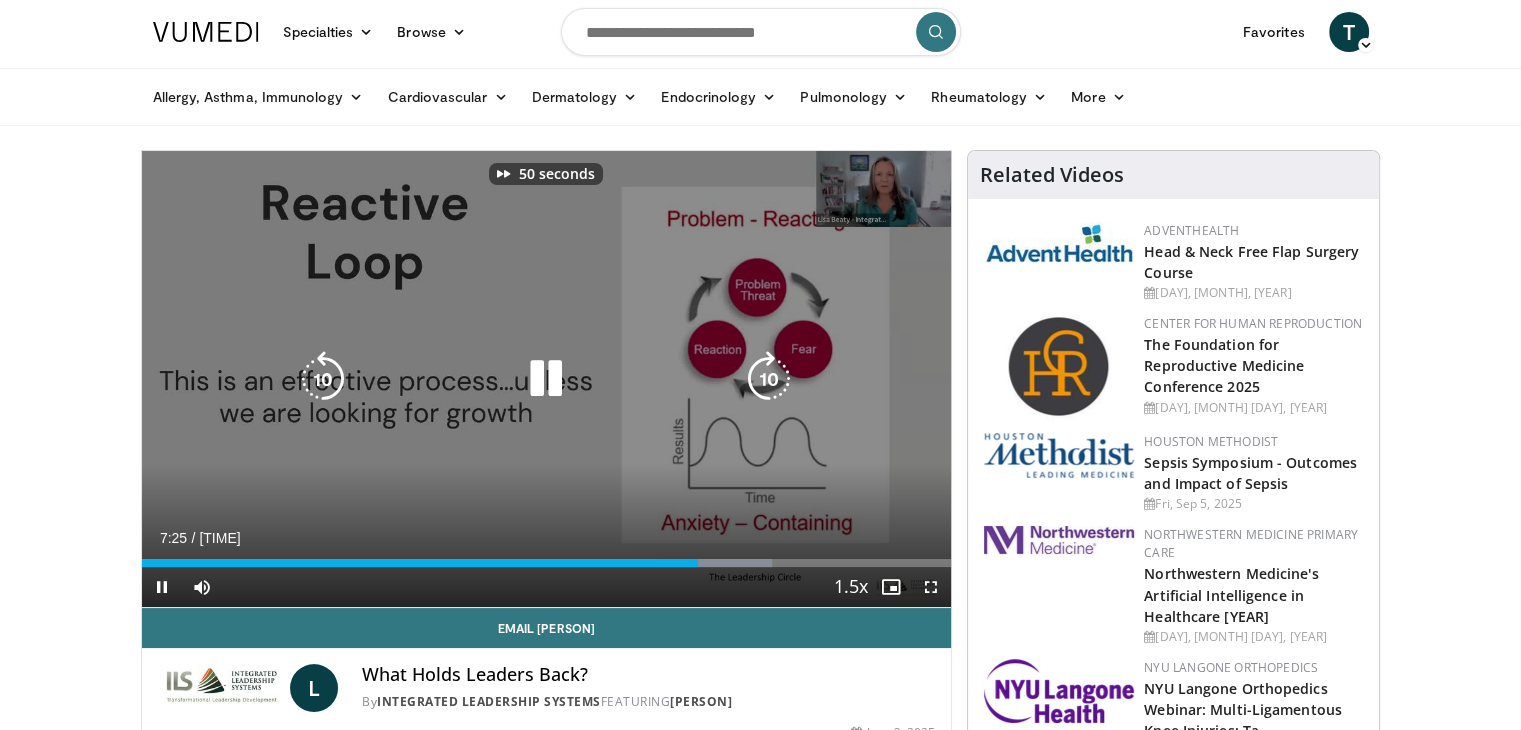click at bounding box center [769, 379] 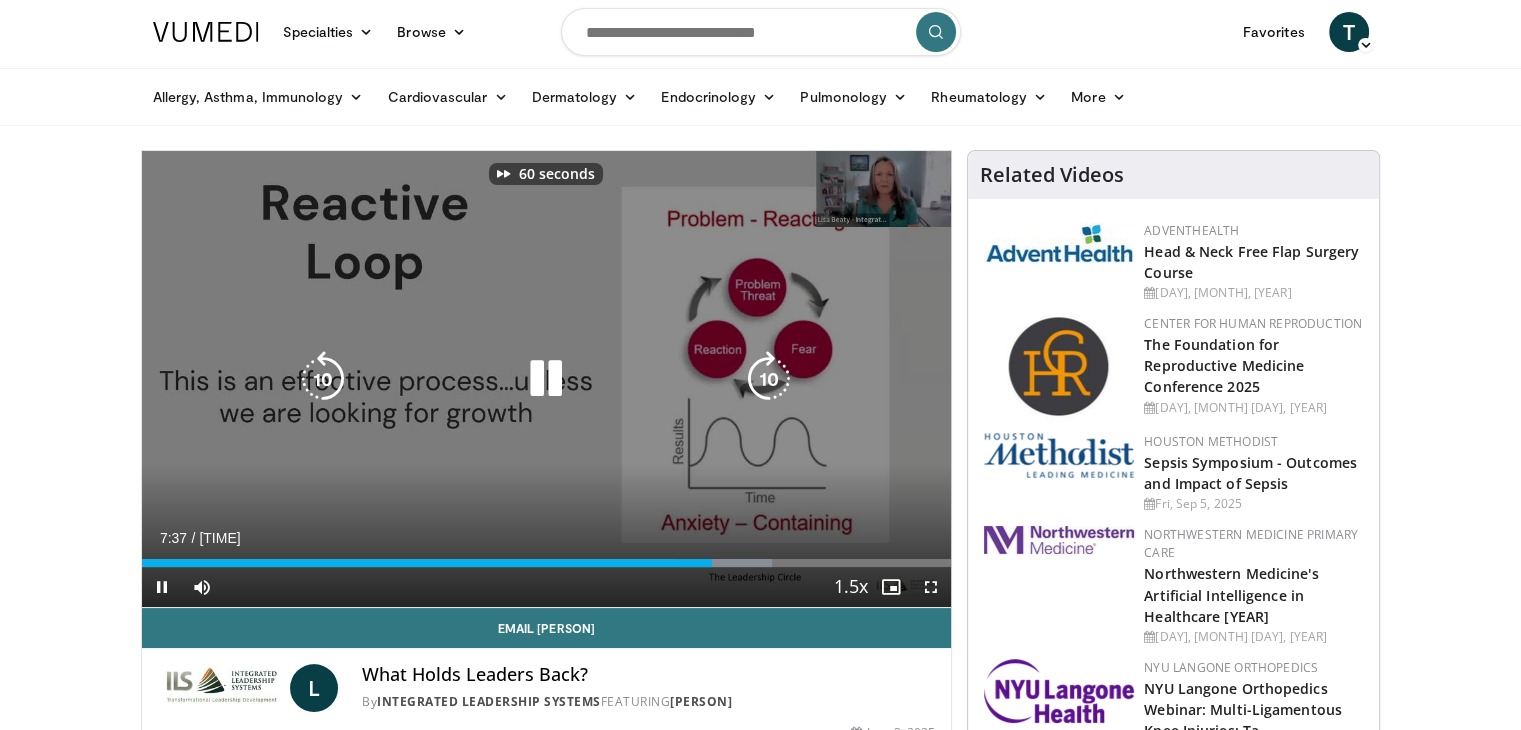 click at bounding box center [769, 379] 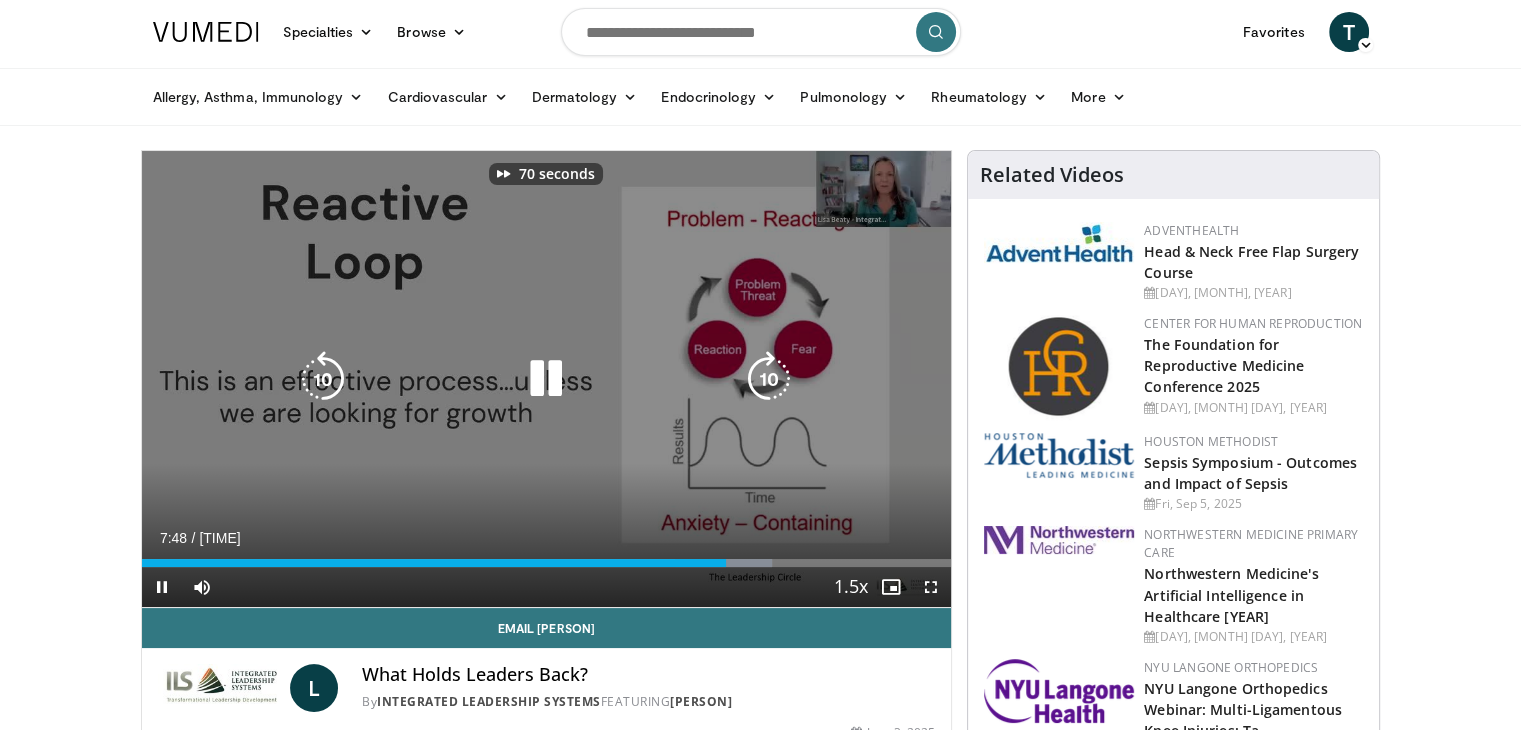 click at bounding box center (769, 379) 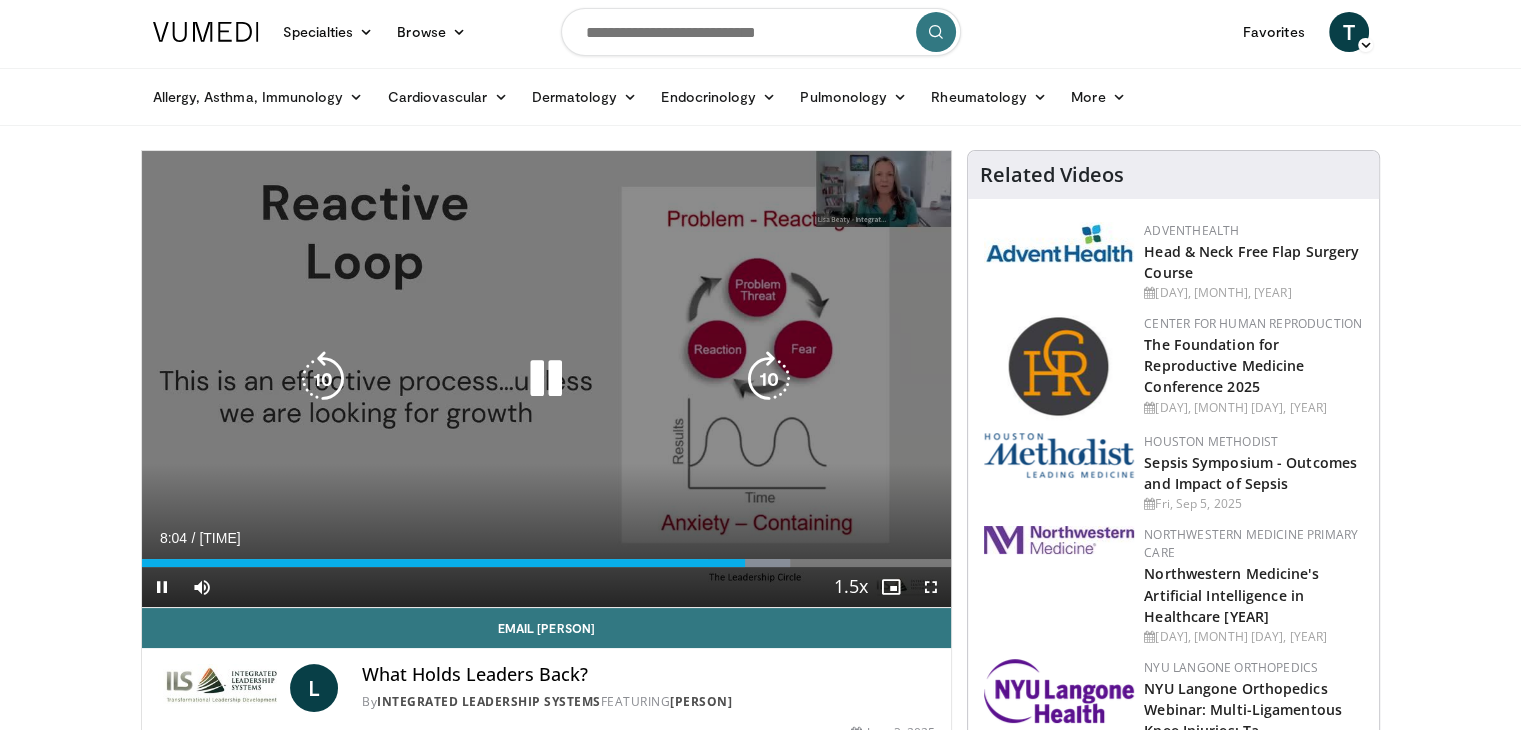 click at bounding box center (769, 379) 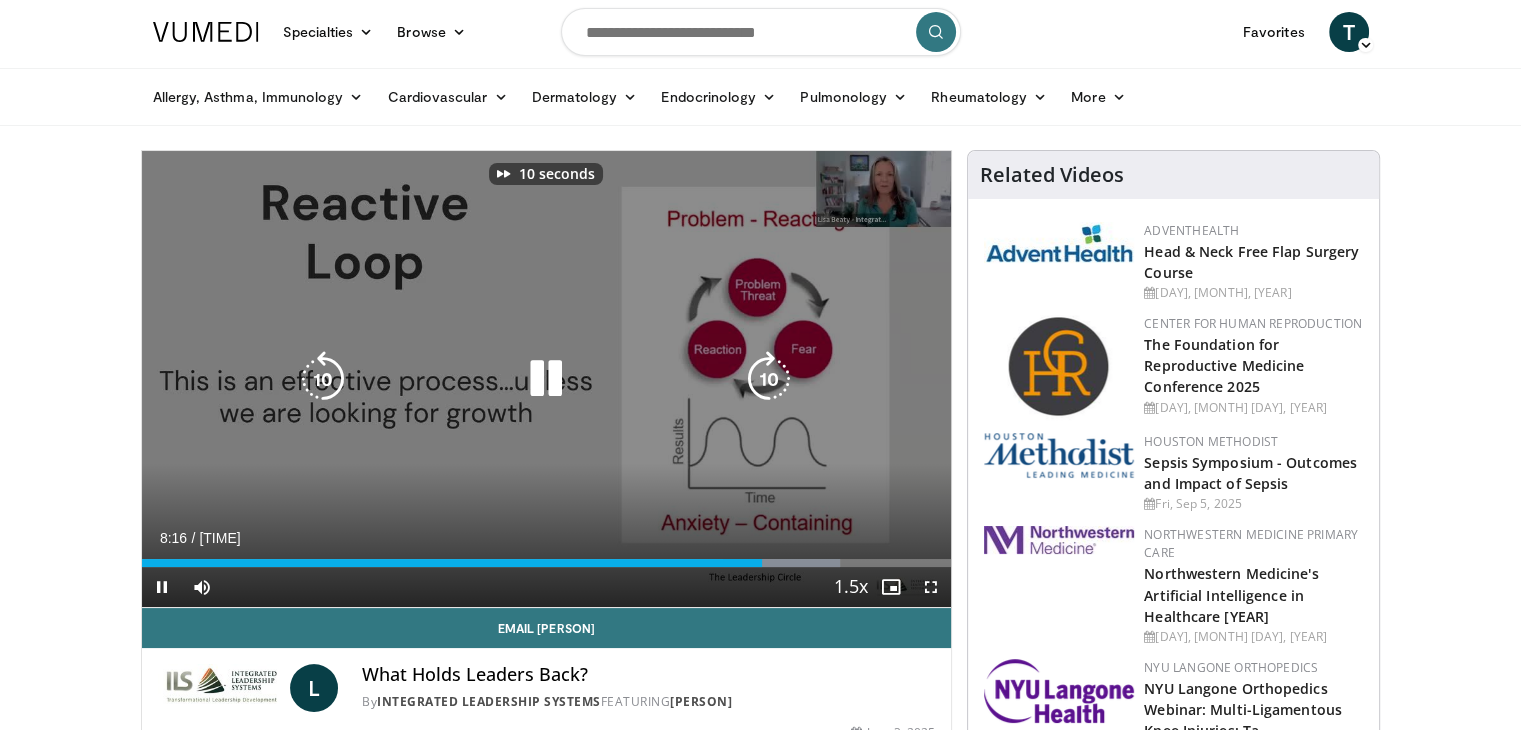 click at bounding box center (769, 379) 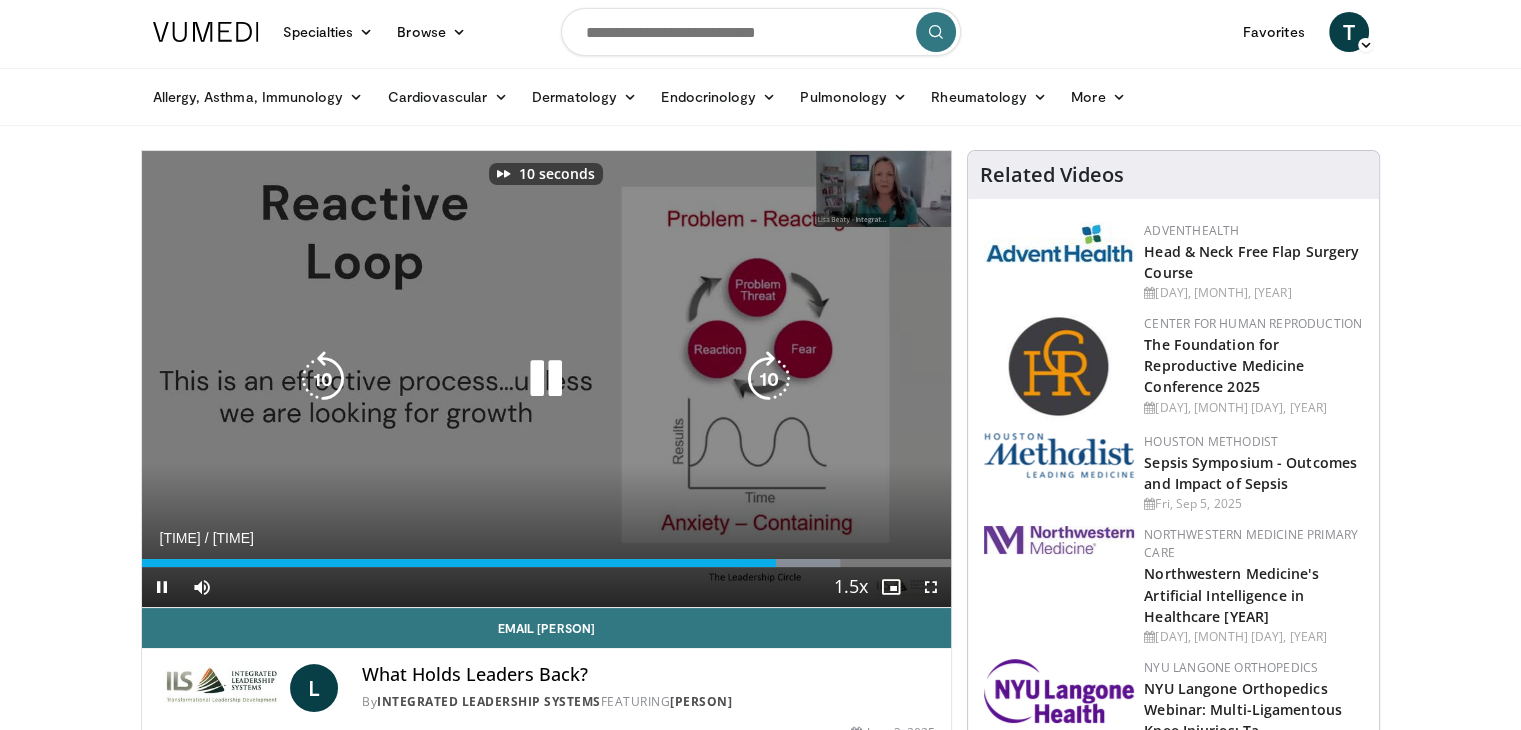 click at bounding box center (769, 379) 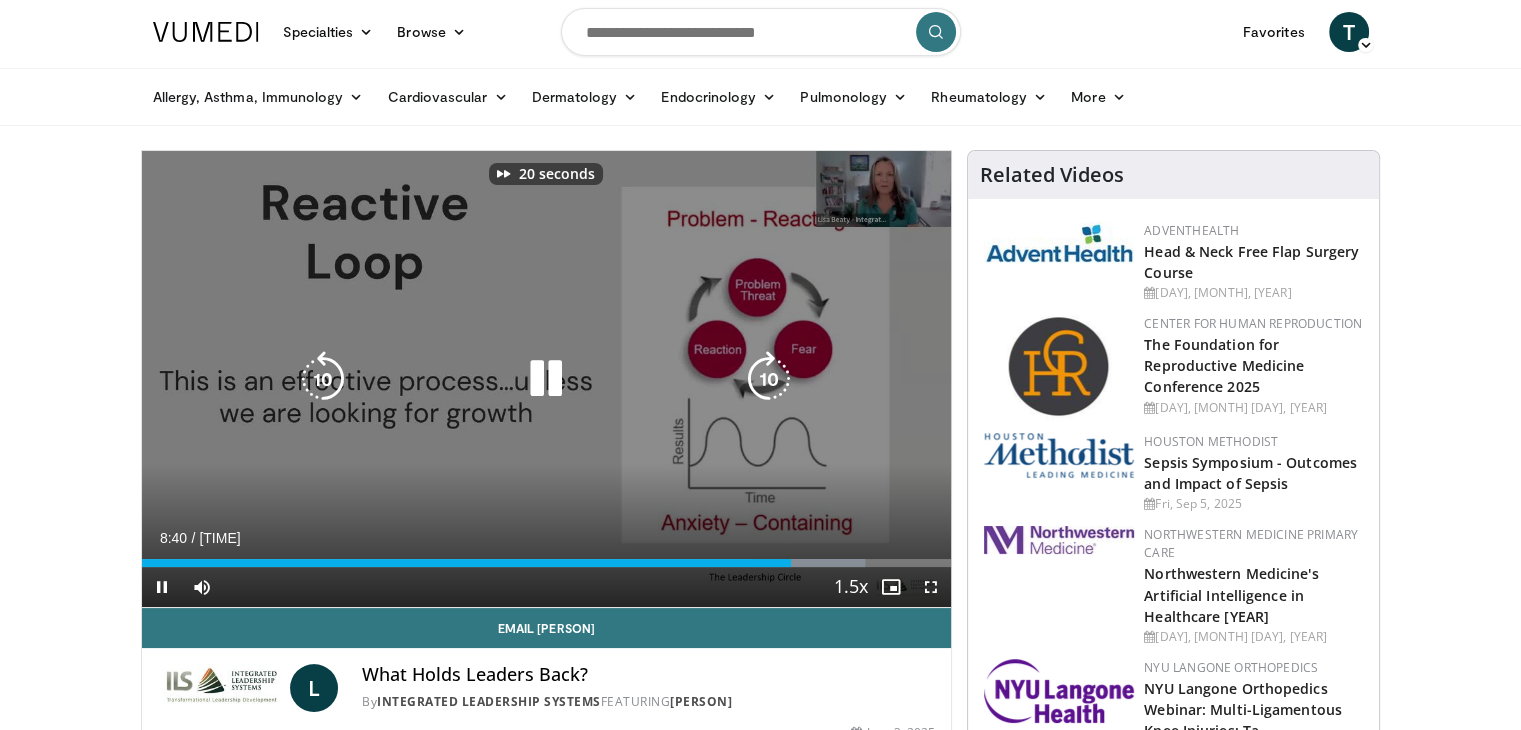 click at bounding box center (769, 379) 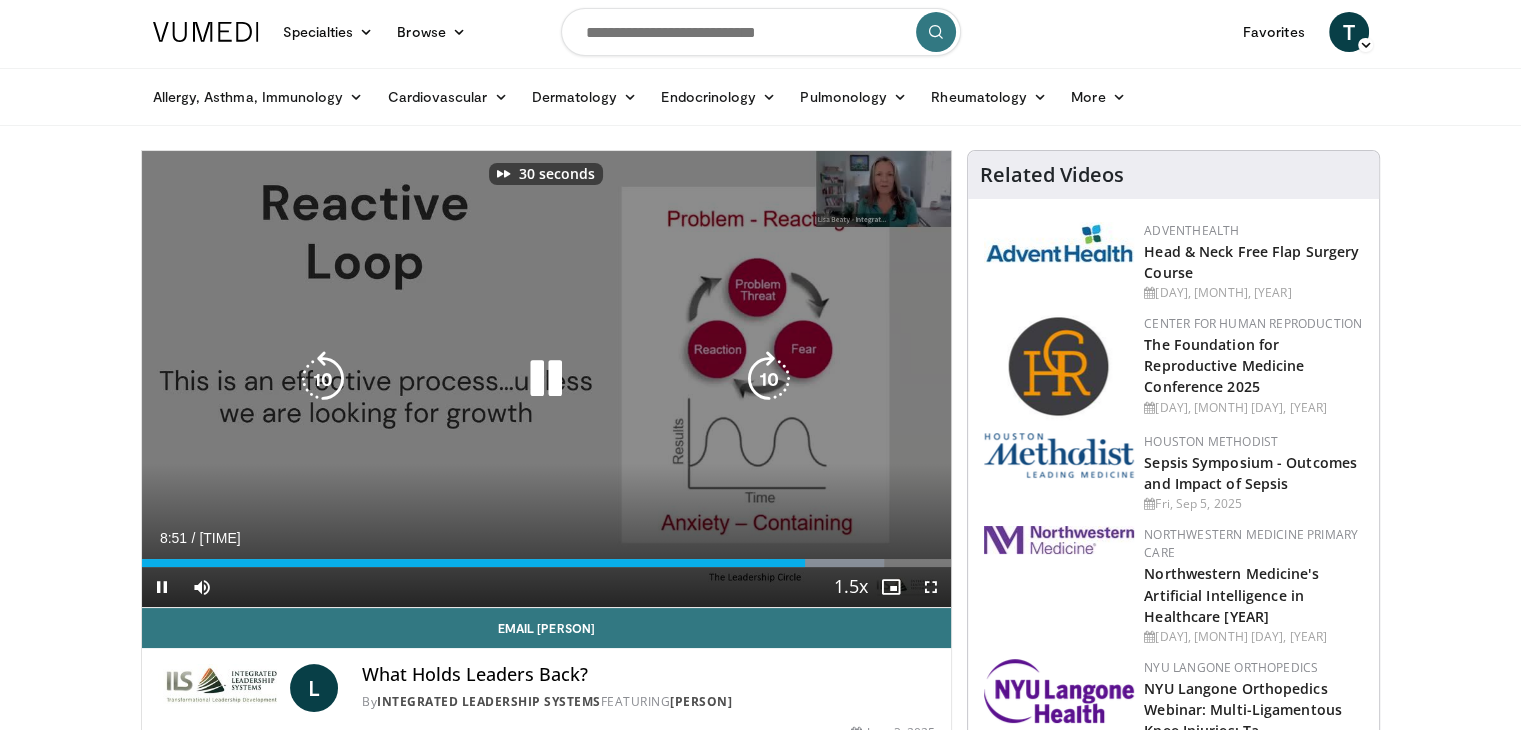 click at bounding box center [769, 379] 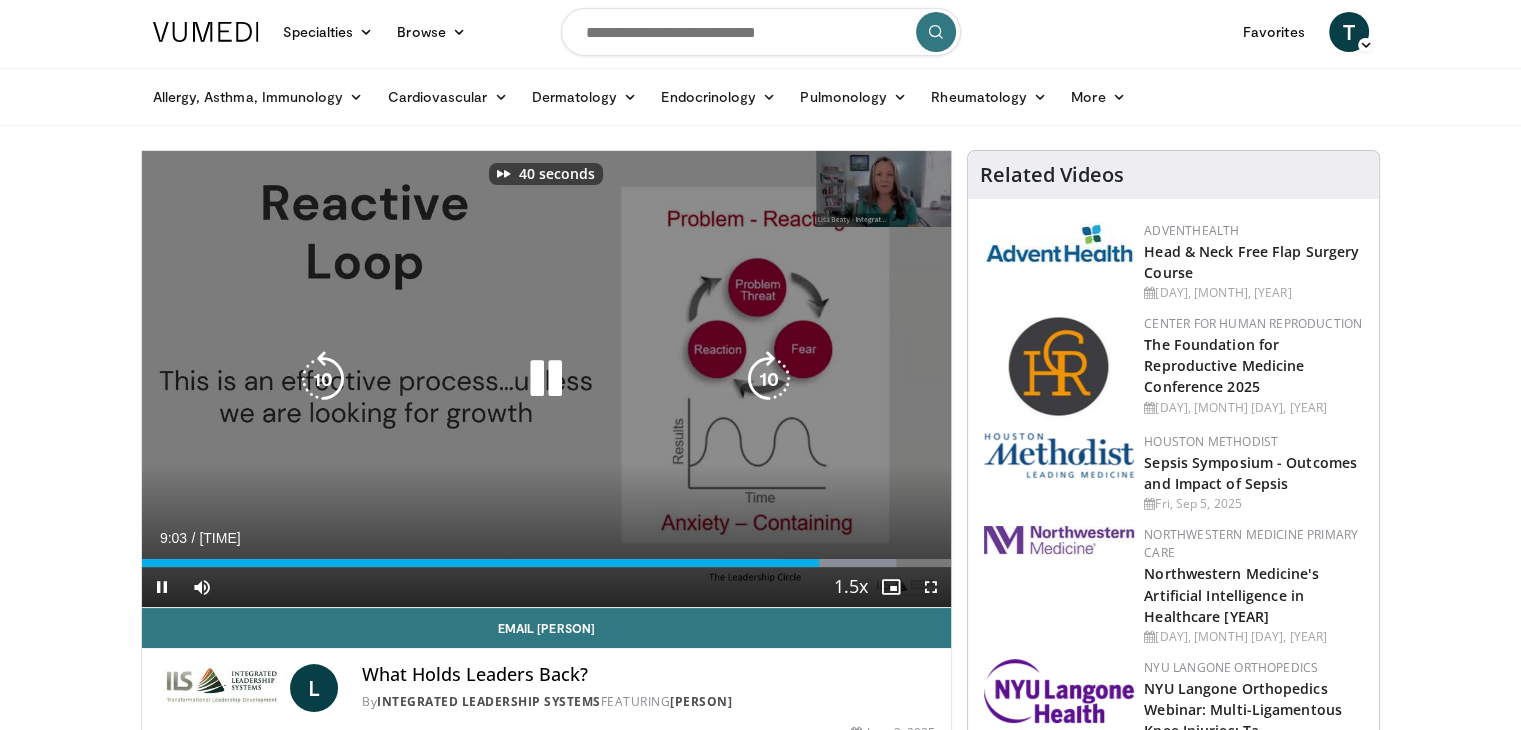 click at bounding box center [769, 379] 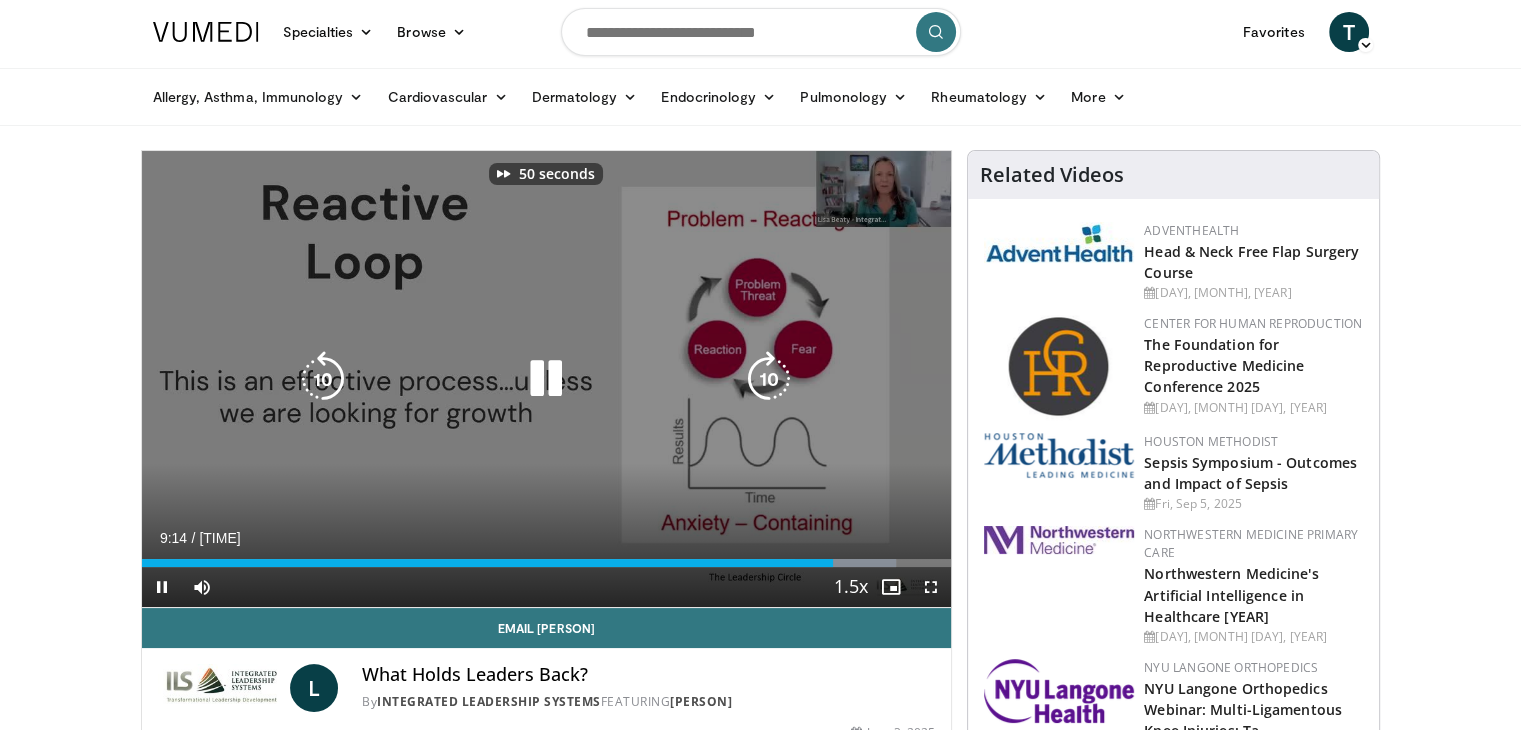click at bounding box center [769, 379] 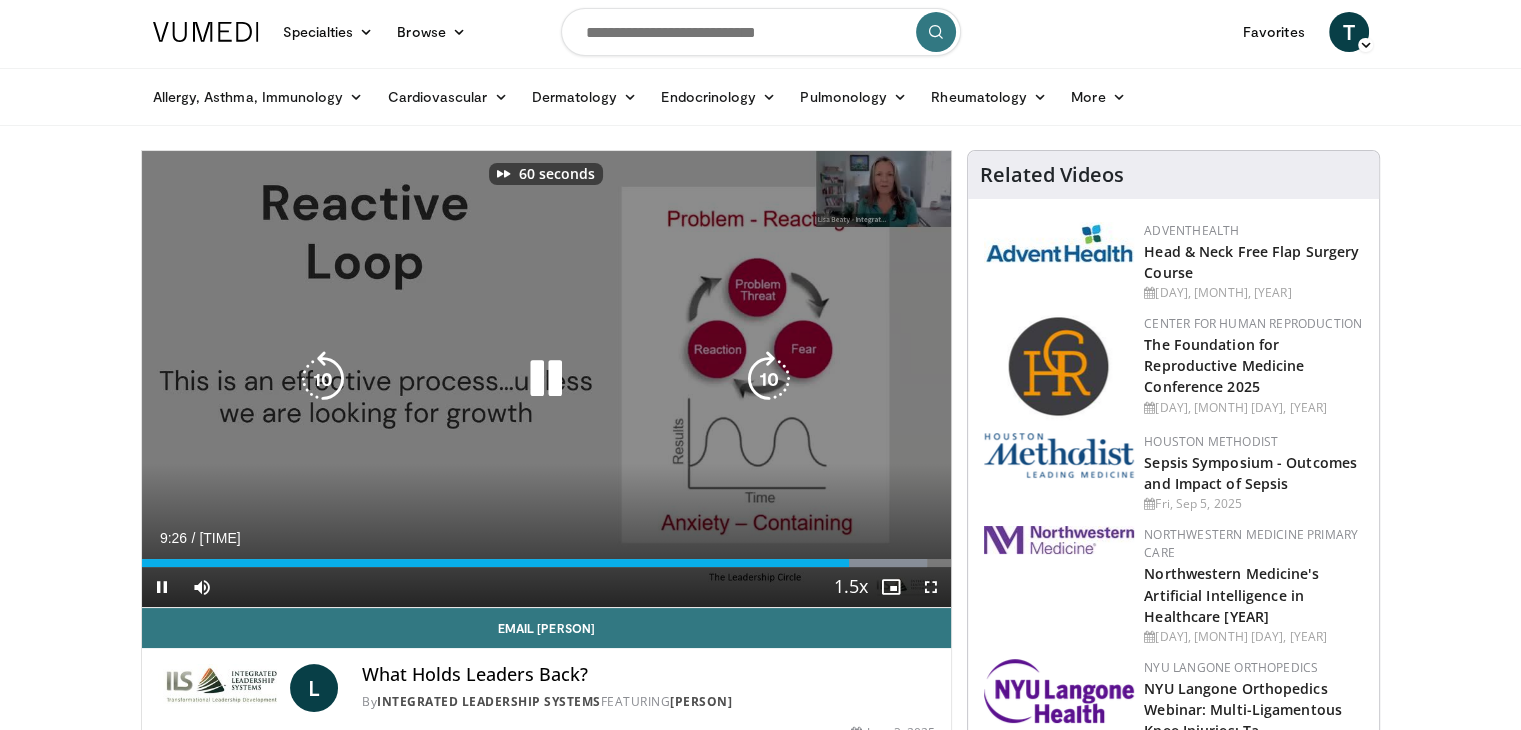 click at bounding box center (769, 379) 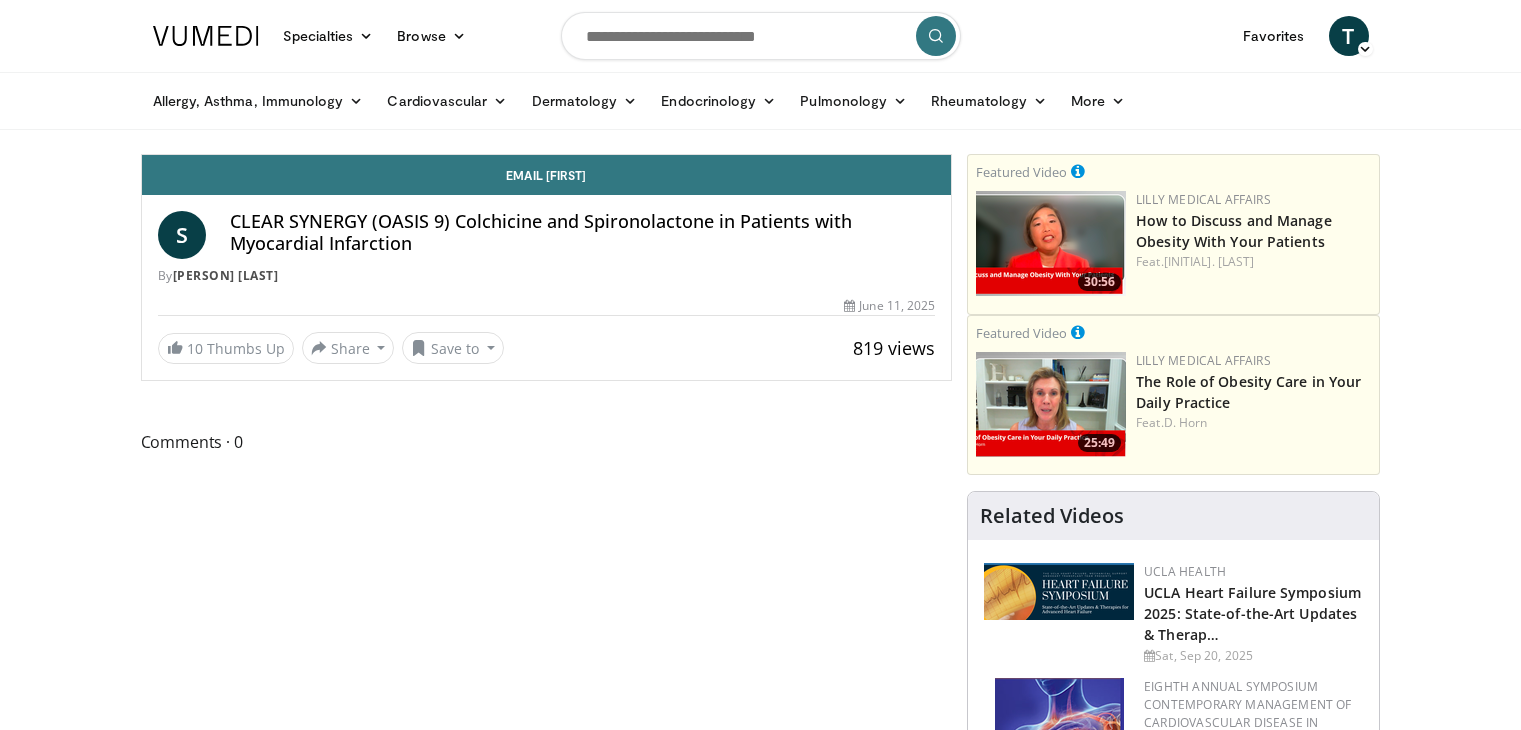 scroll, scrollTop: 0, scrollLeft: 0, axis: both 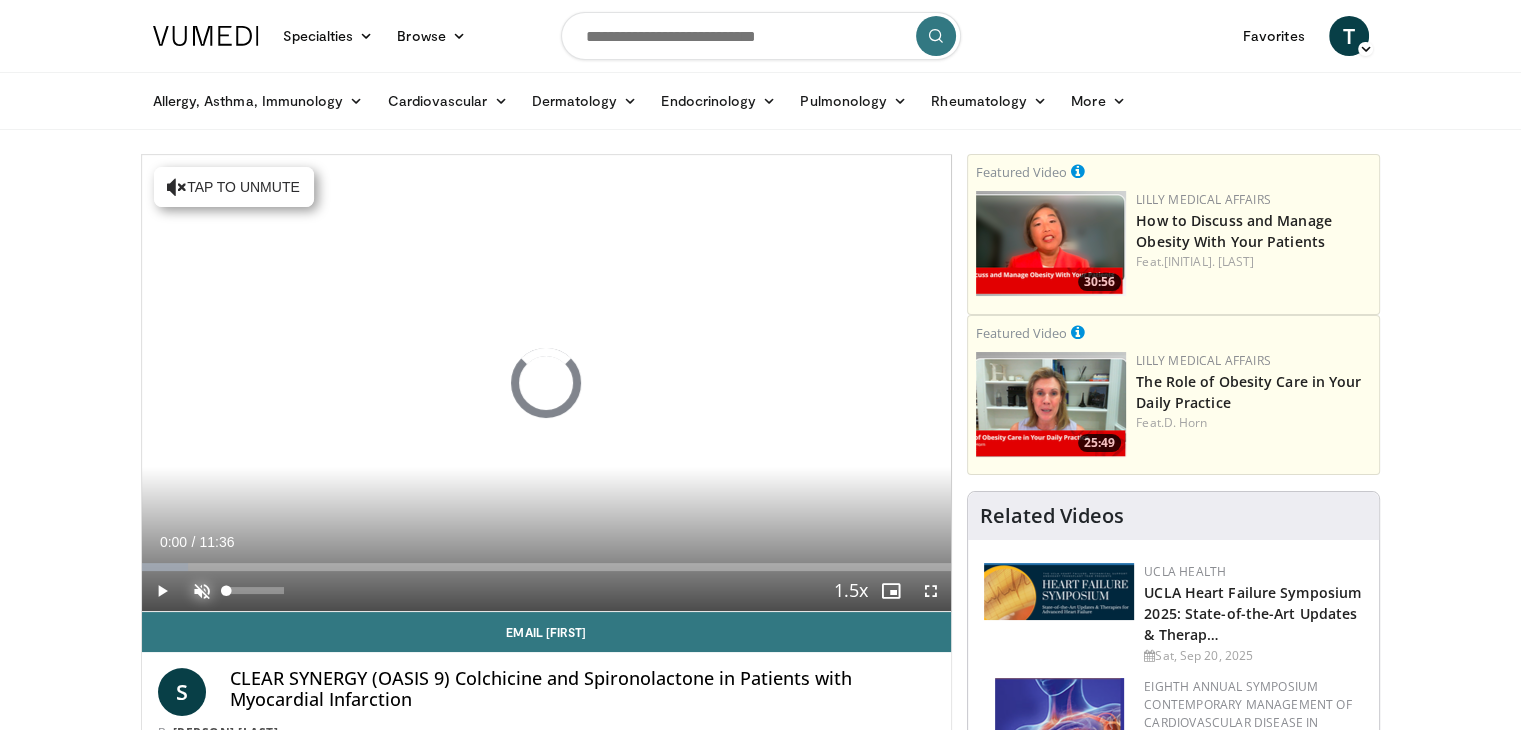 click at bounding box center [202, 591] 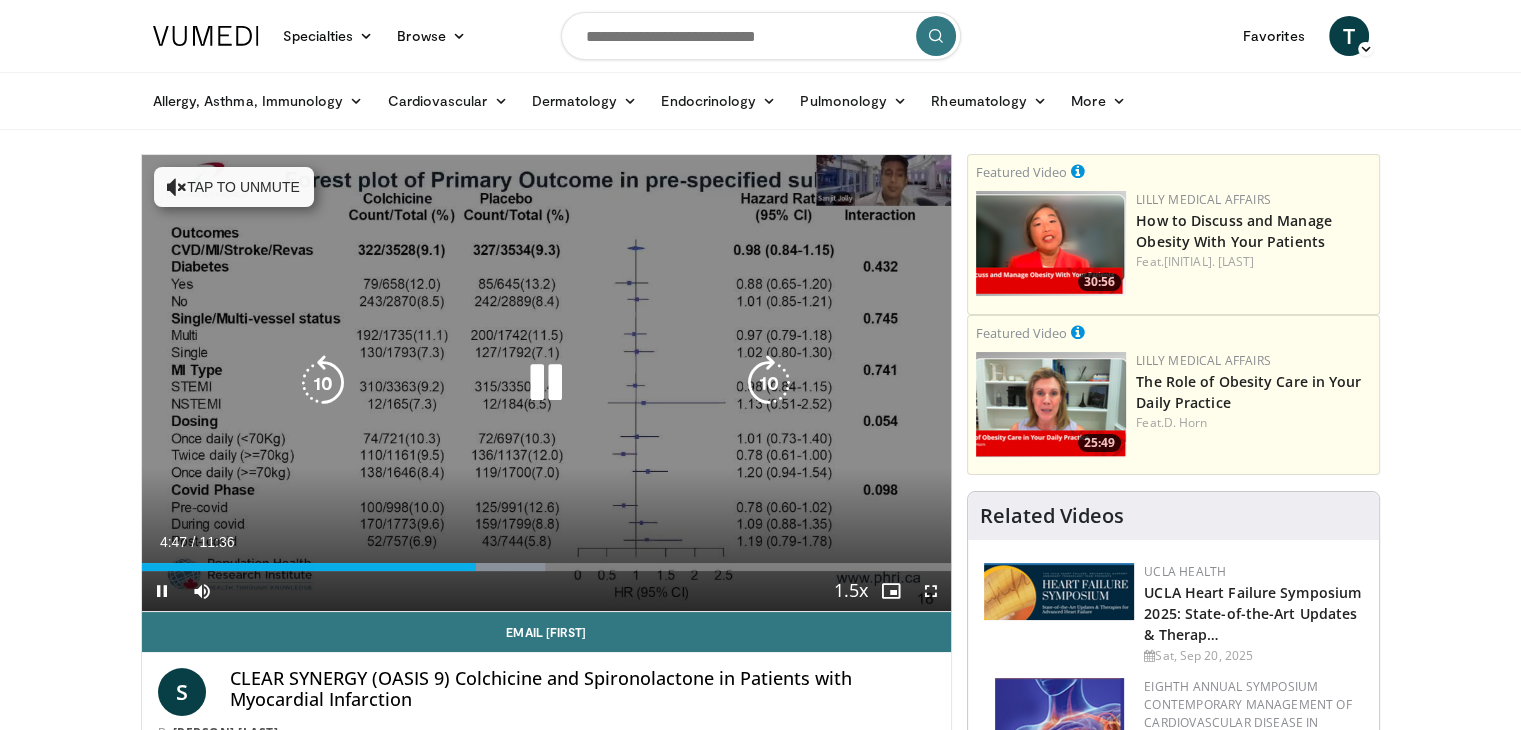 click at bounding box center [546, 383] 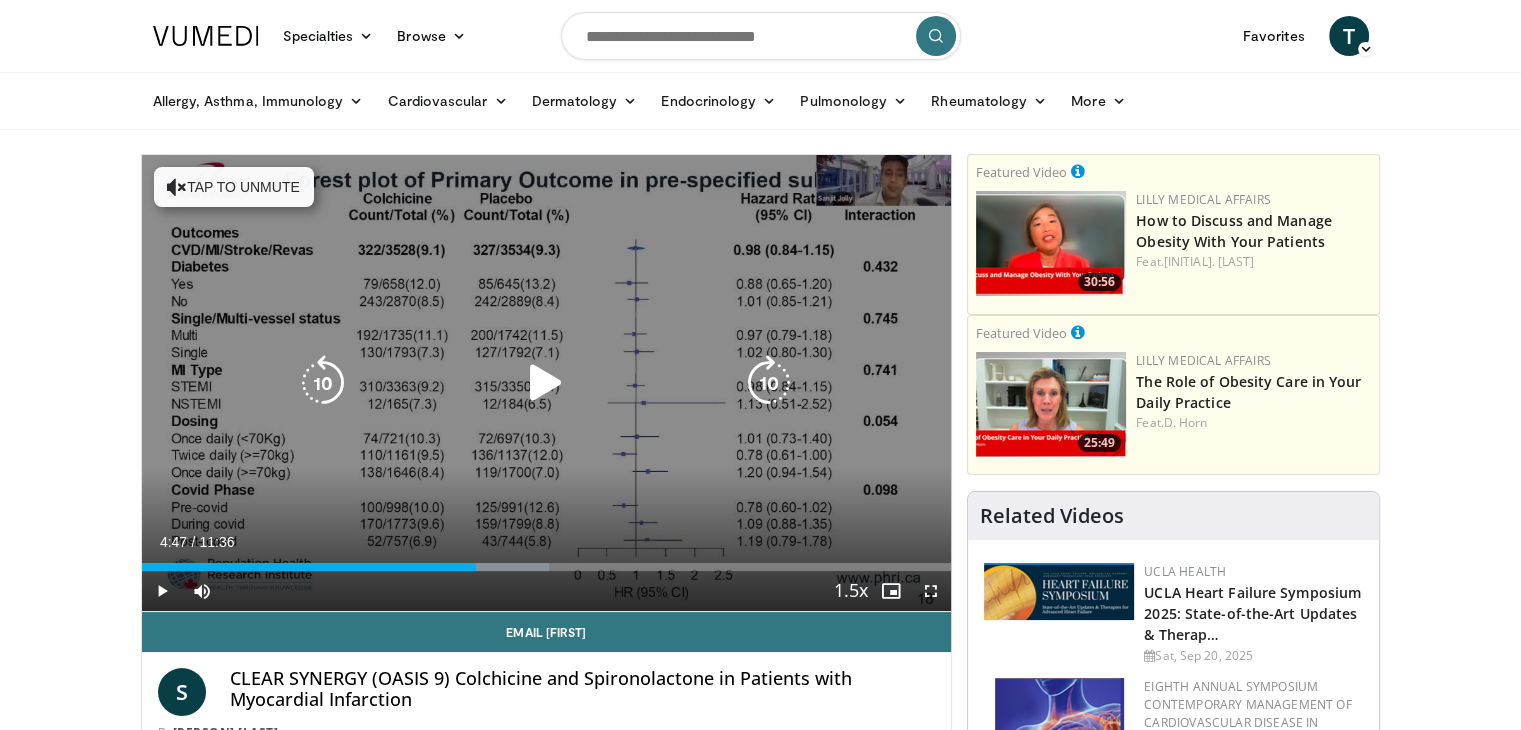 click at bounding box center (546, 383) 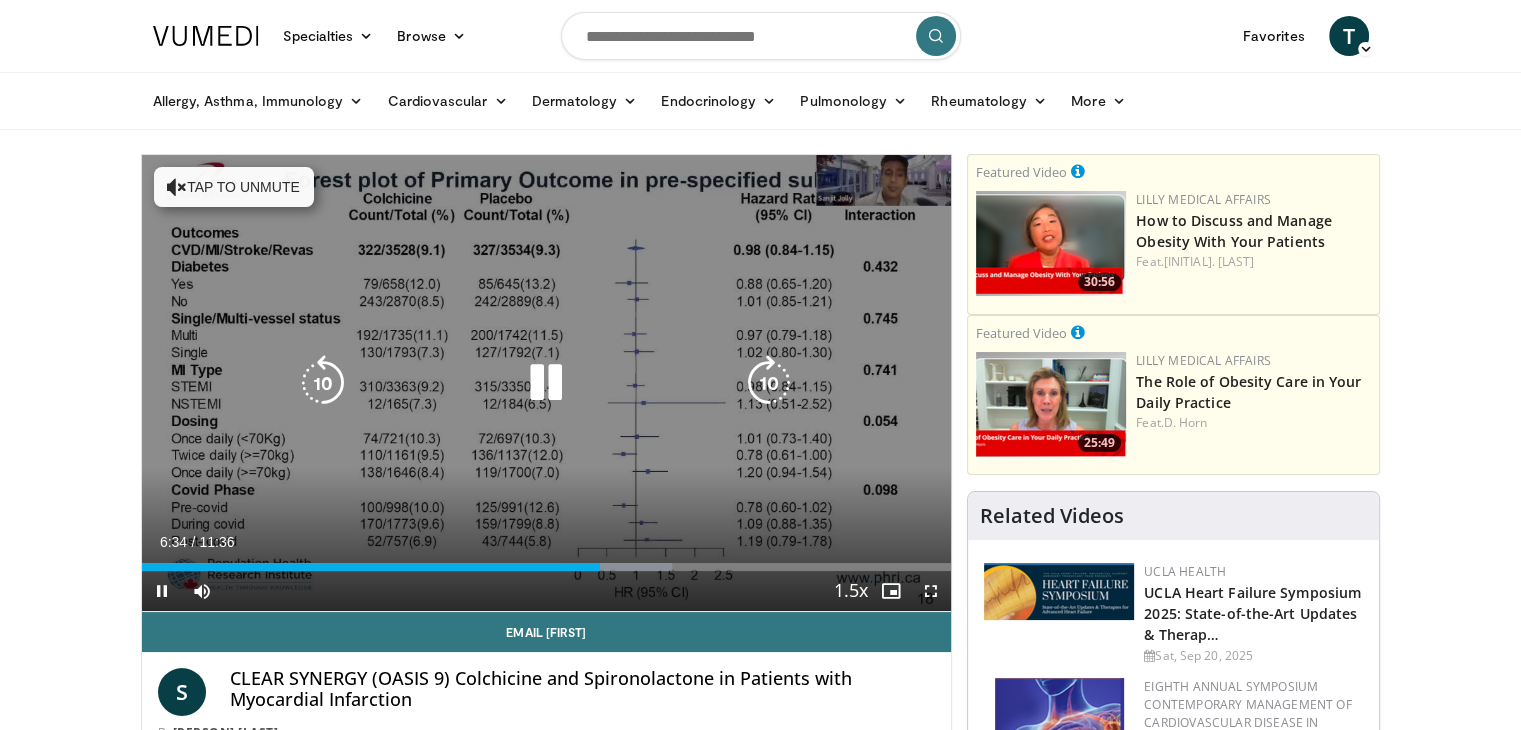 click at bounding box center (323, 383) 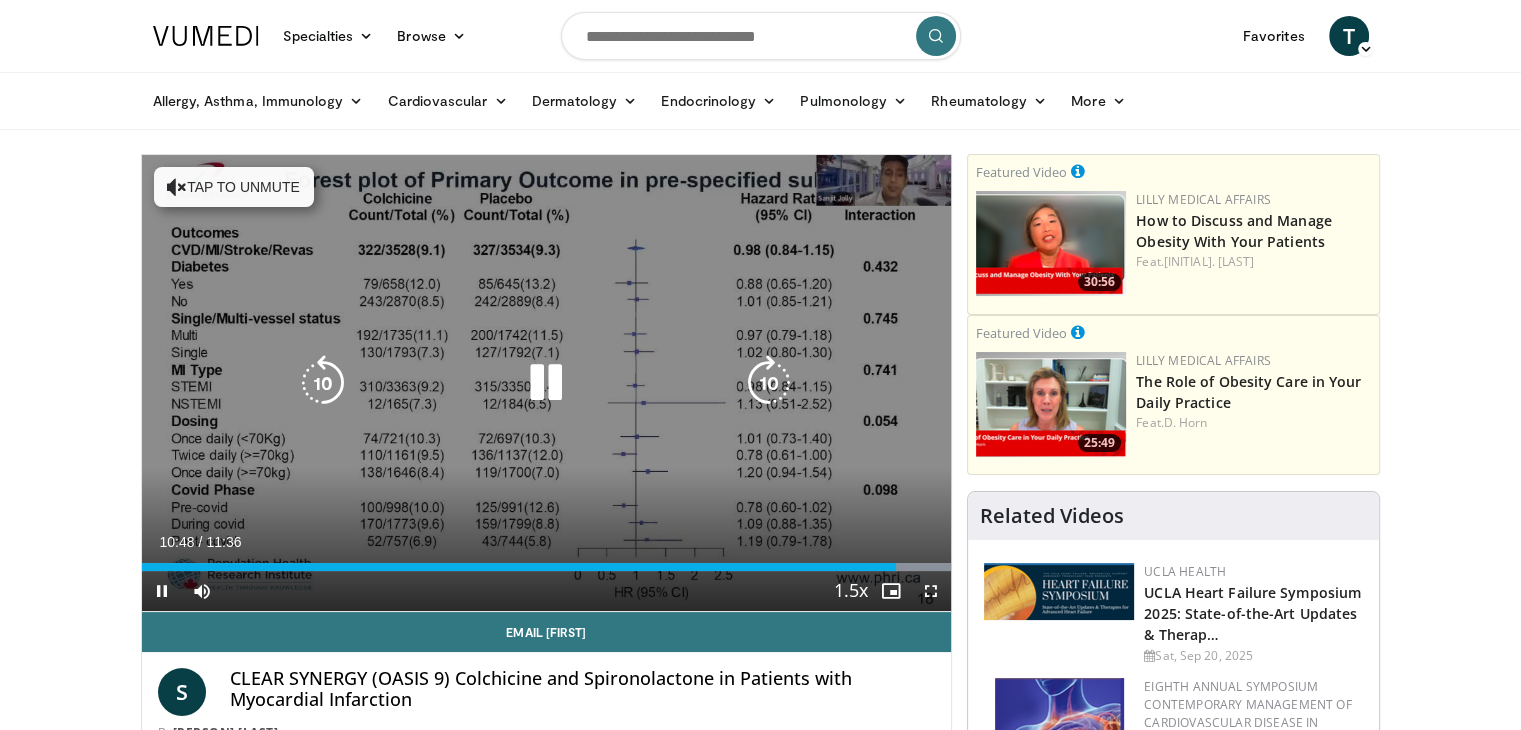 click at bounding box center (769, 383) 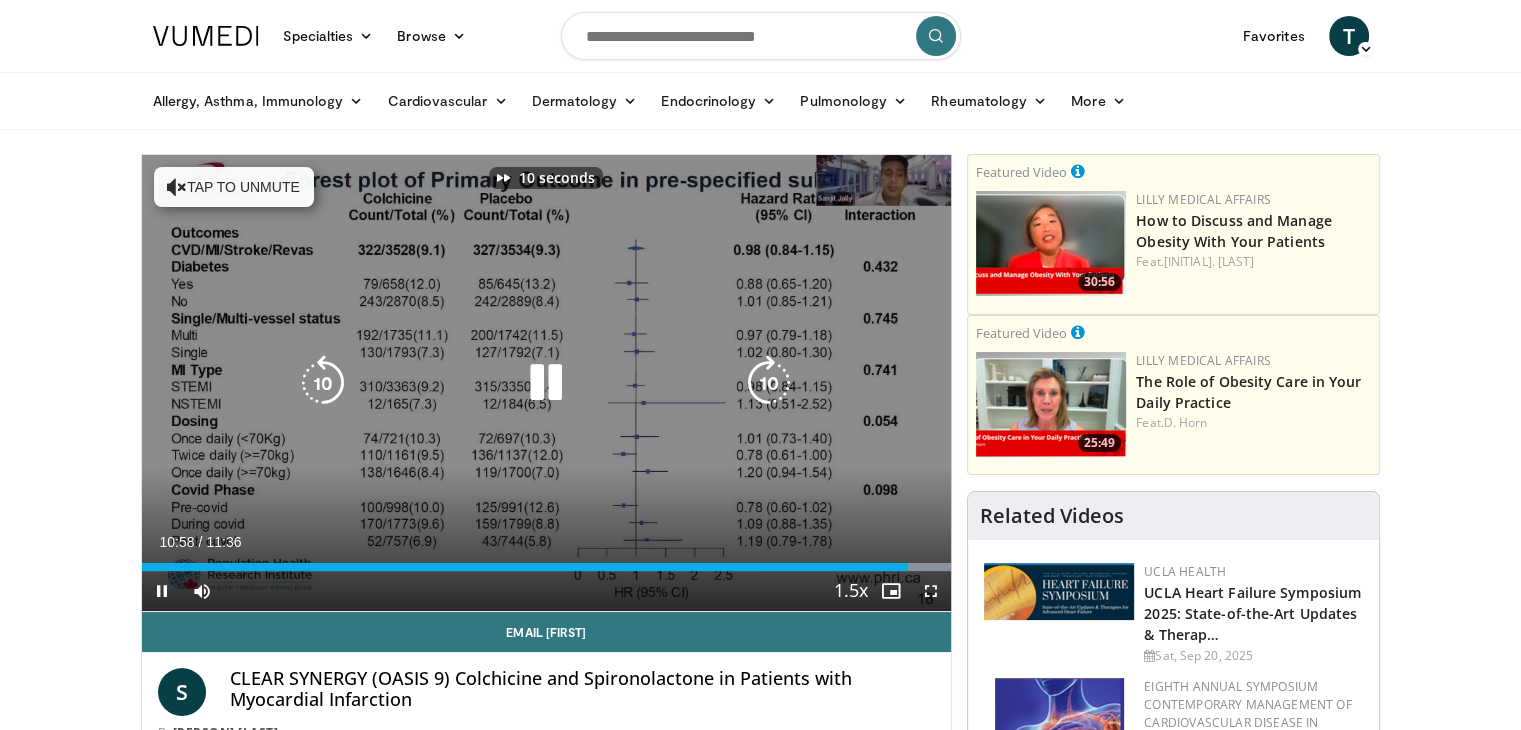 click at bounding box center [769, 383] 